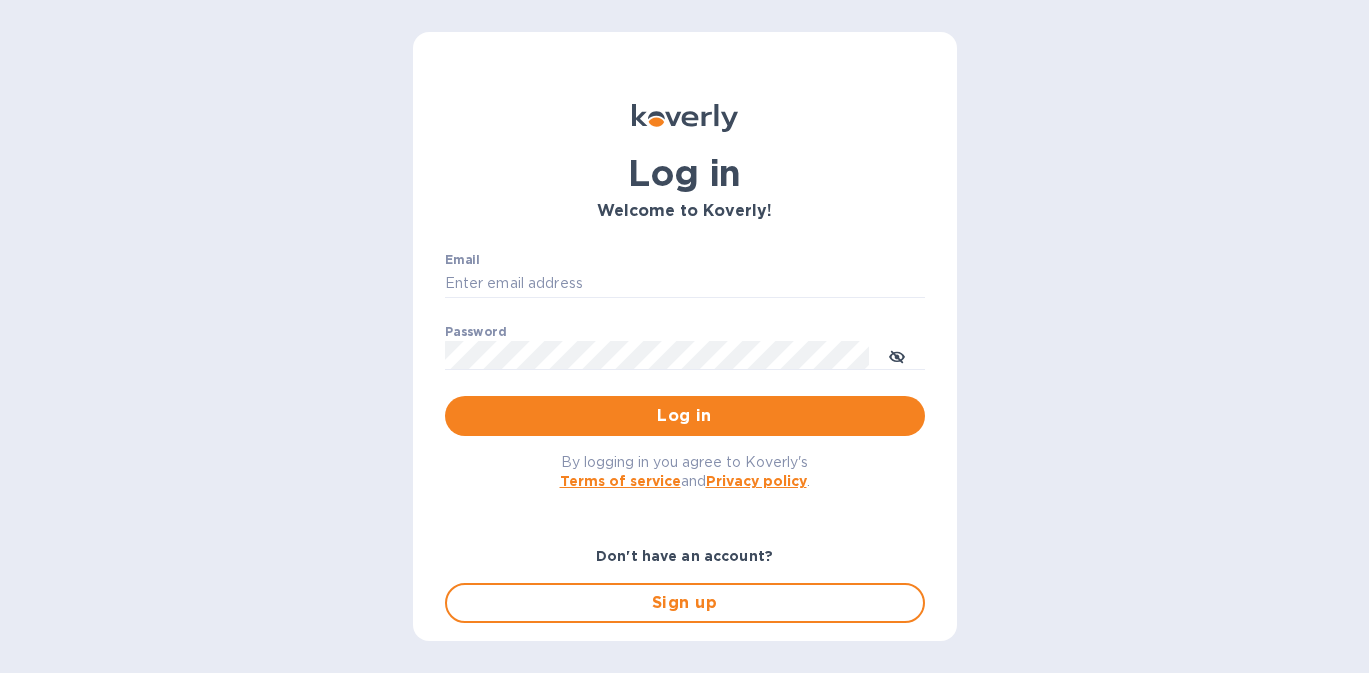 scroll, scrollTop: 0, scrollLeft: 0, axis: both 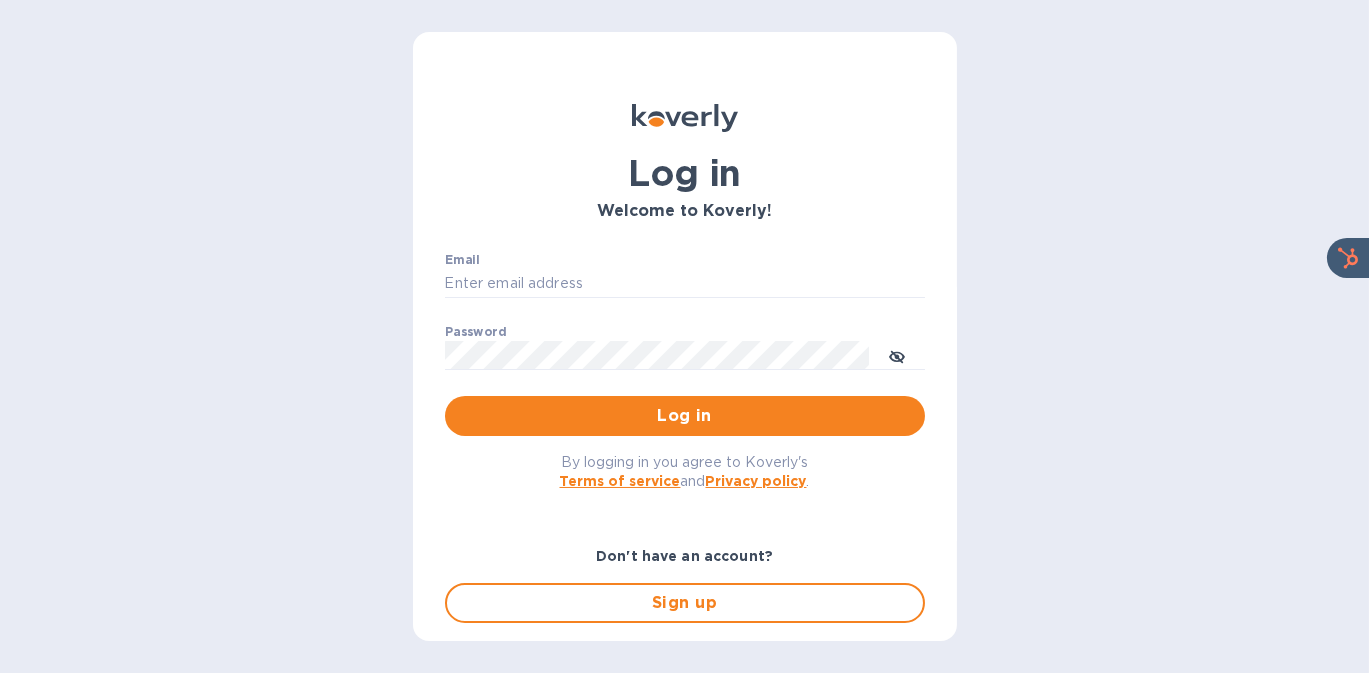 click on "Email ​" at bounding box center [685, 289] 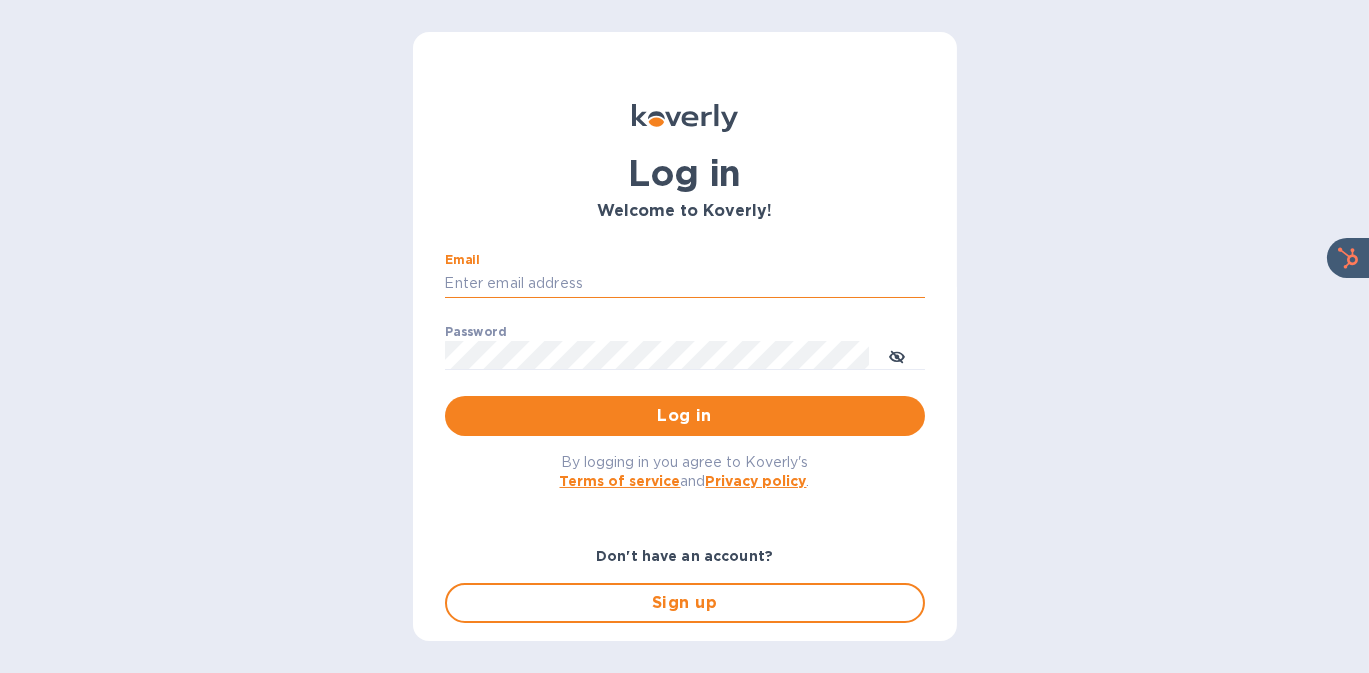 drag, startPoint x: 634, startPoint y: 274, endPoint x: 626, endPoint y: 291, distance: 18.788294 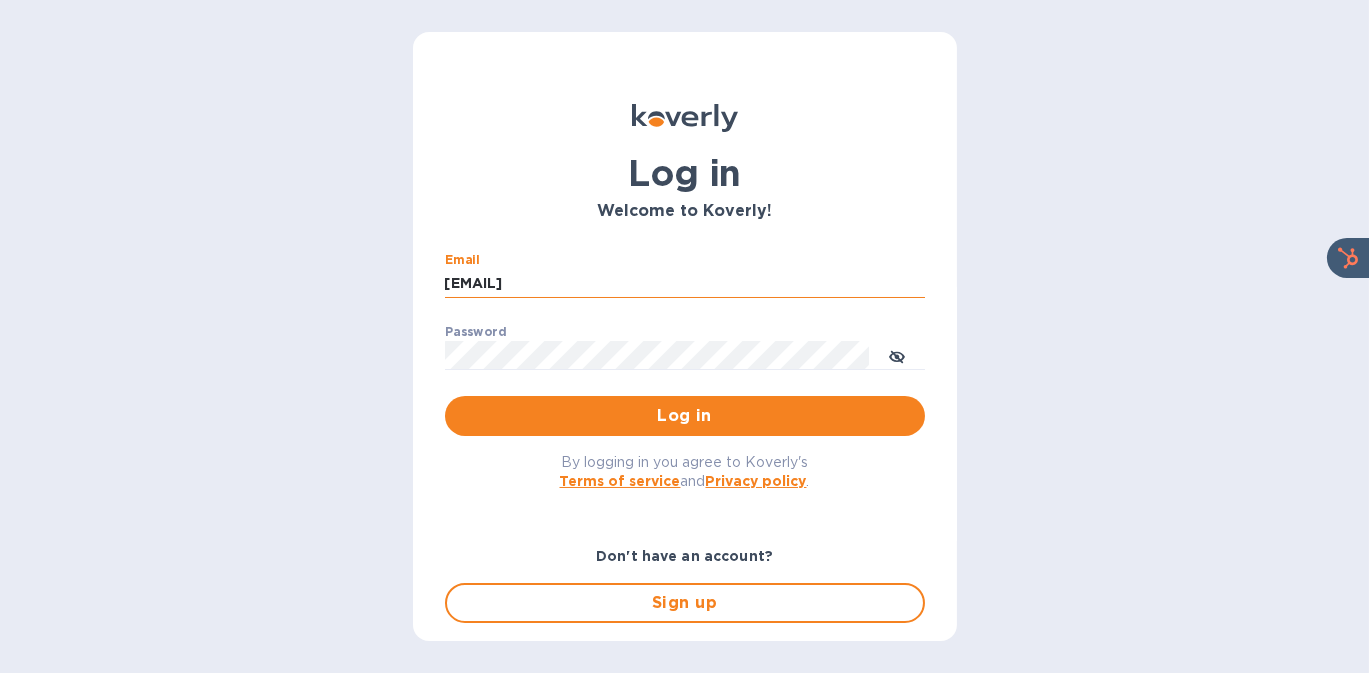 type on "[EMAIL]" 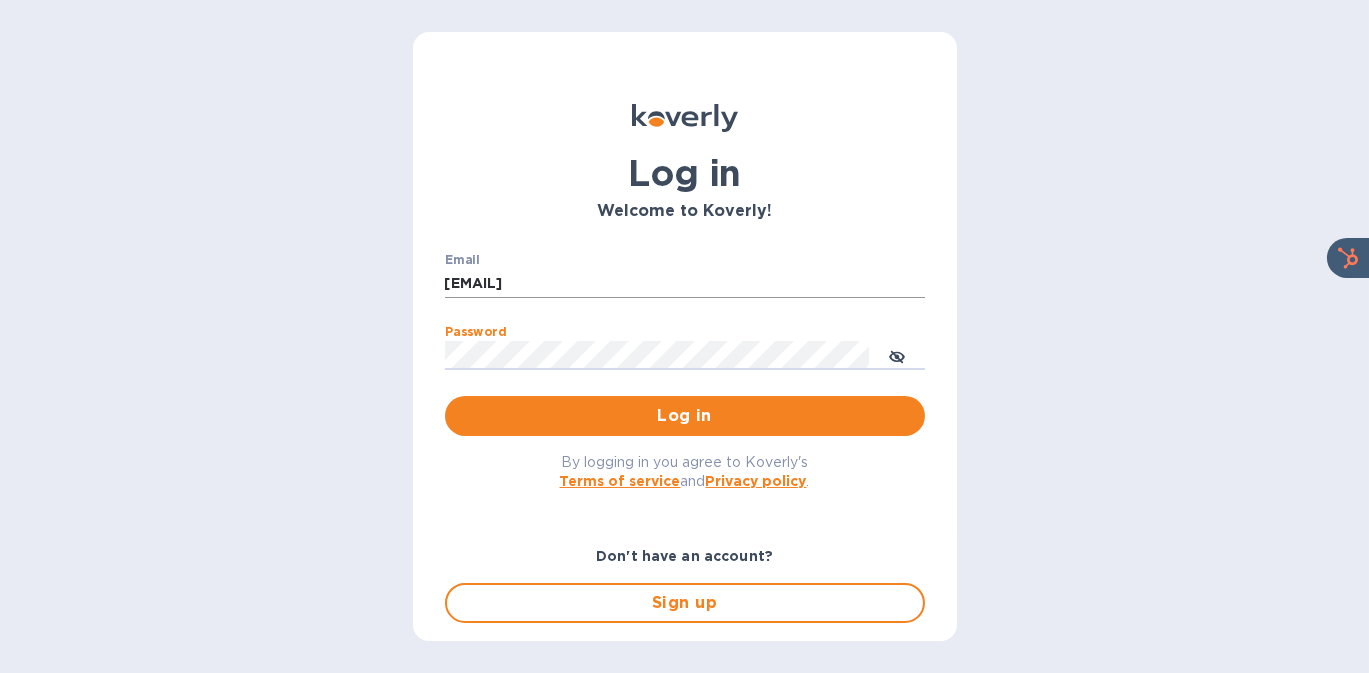 click on "Log in" at bounding box center [685, 416] 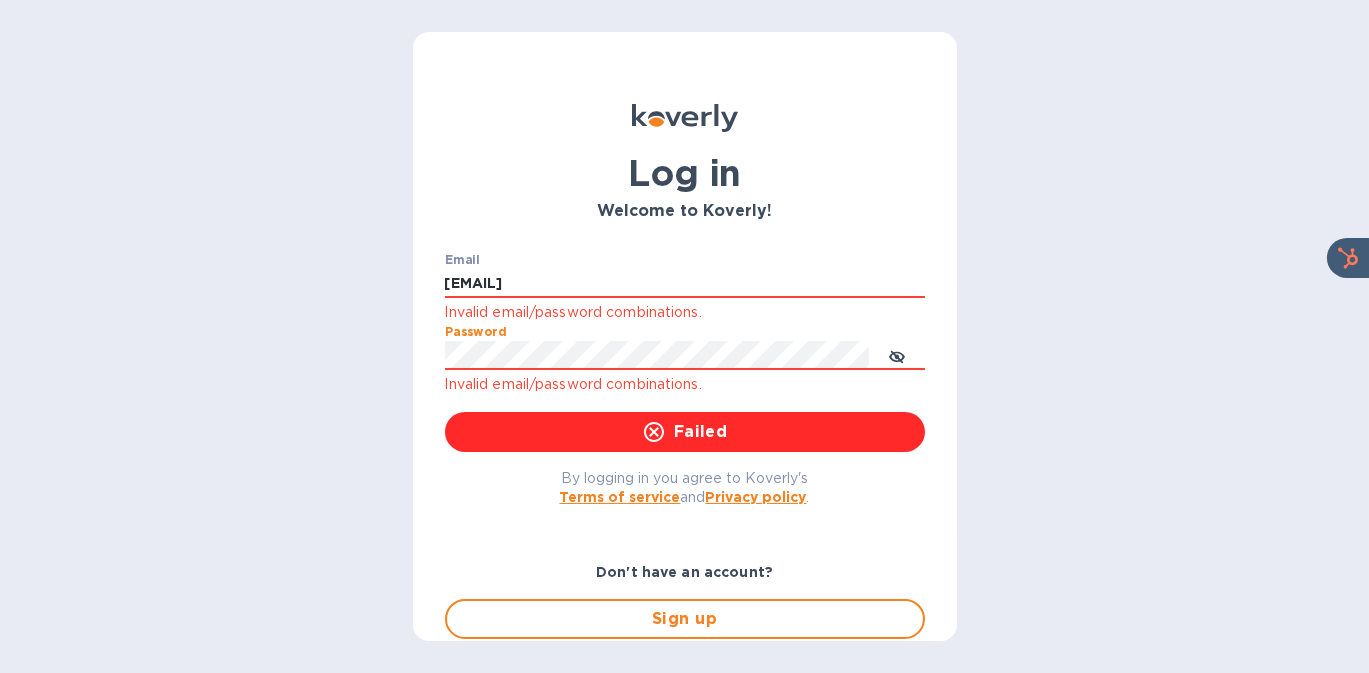 scroll, scrollTop: 1, scrollLeft: 0, axis: vertical 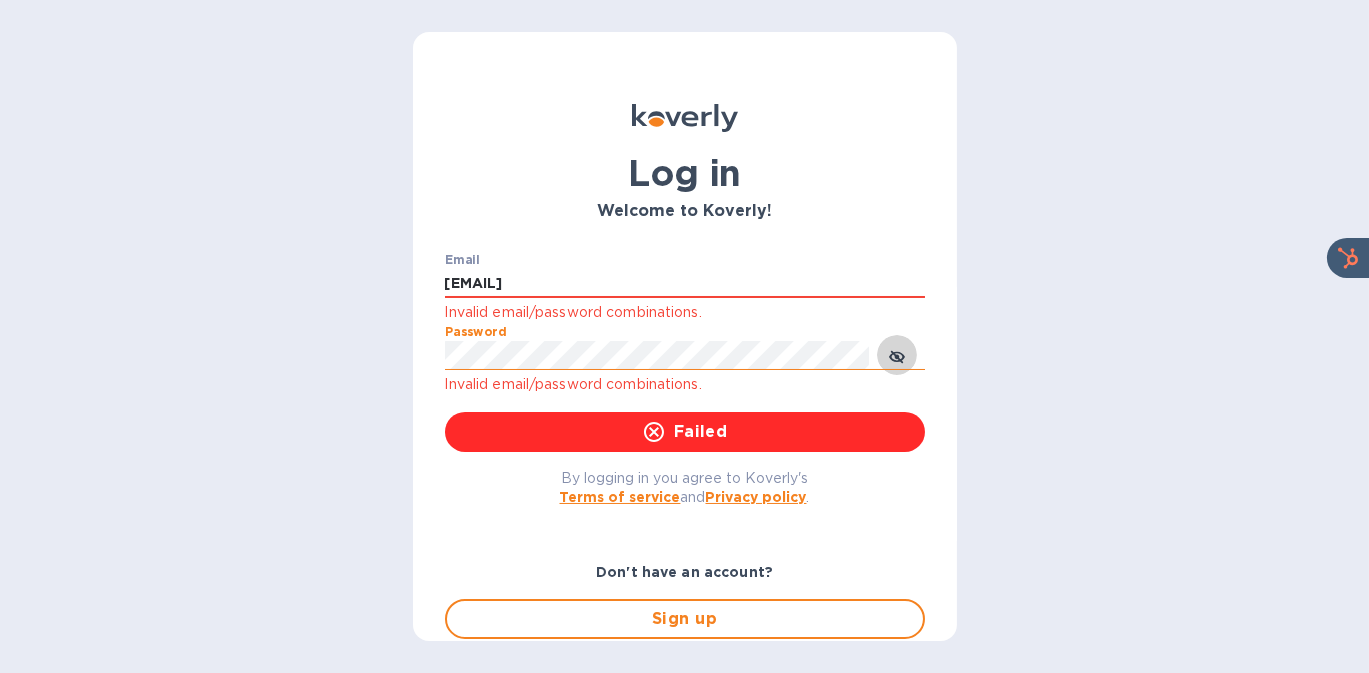 click 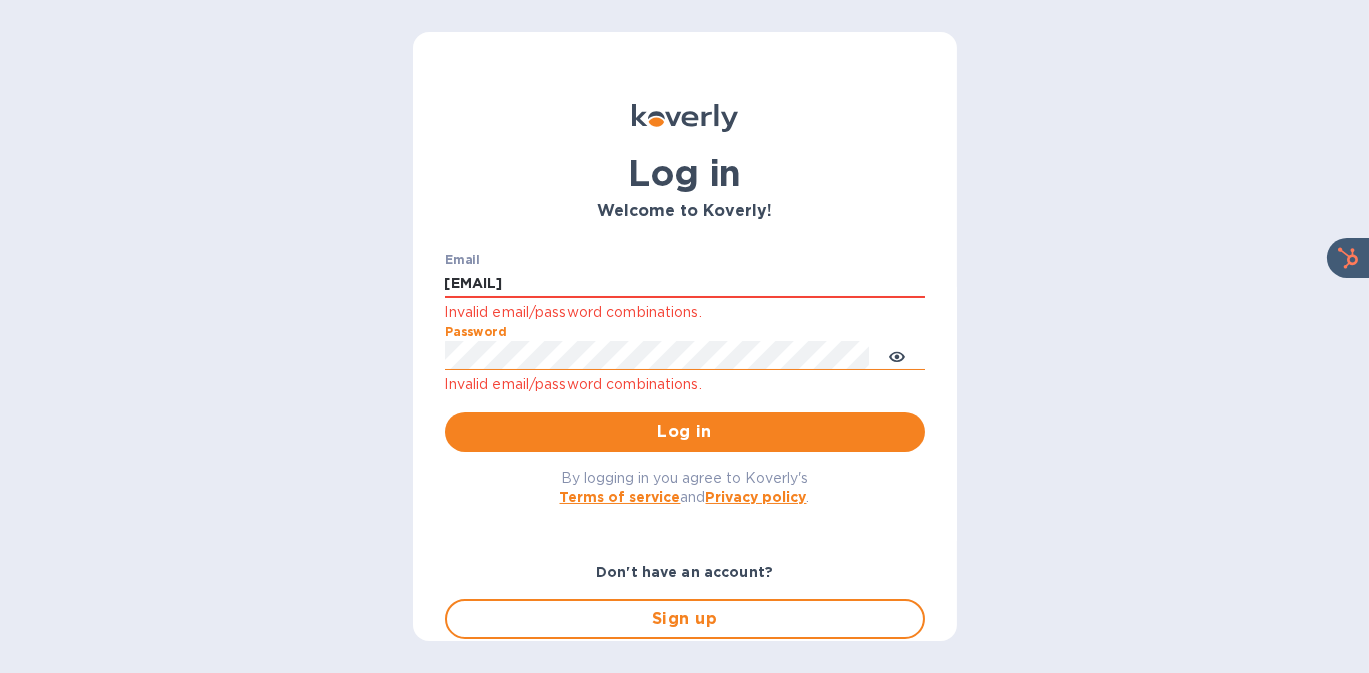 scroll, scrollTop: 0, scrollLeft: 0, axis: both 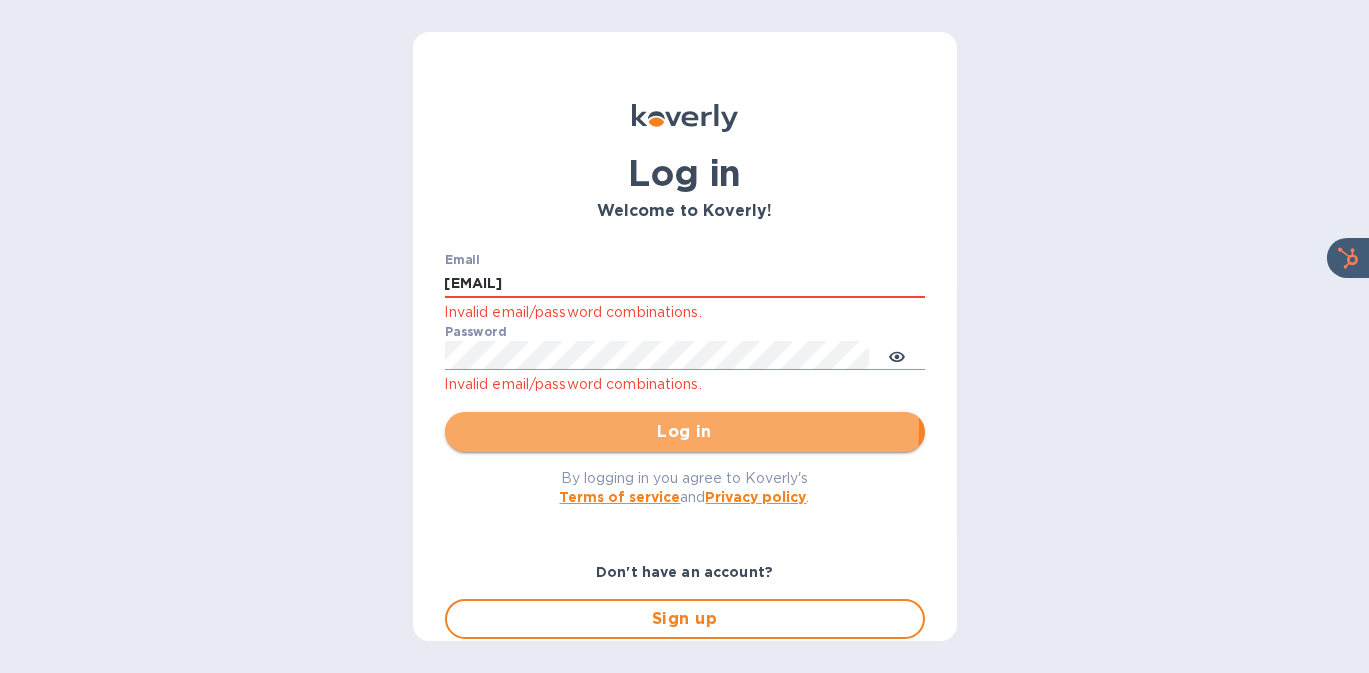 click on "Log in" at bounding box center [685, 432] 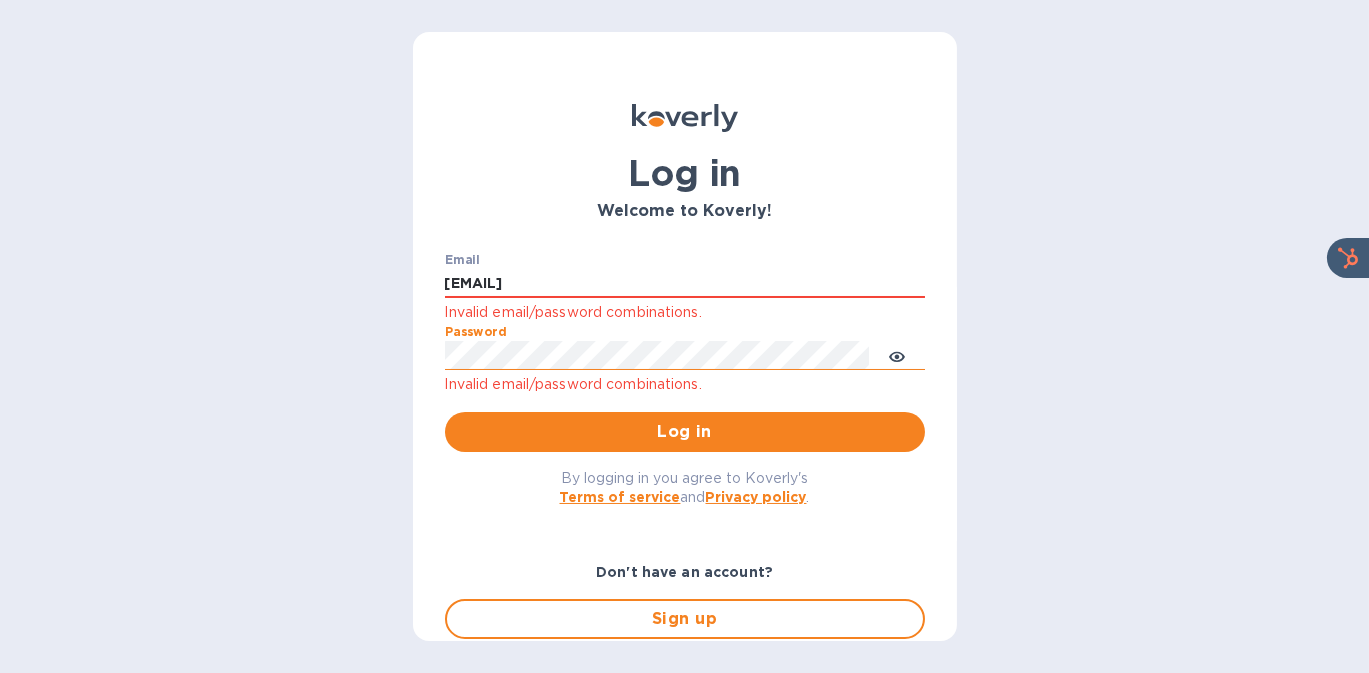 click on "Log in" at bounding box center (685, 432) 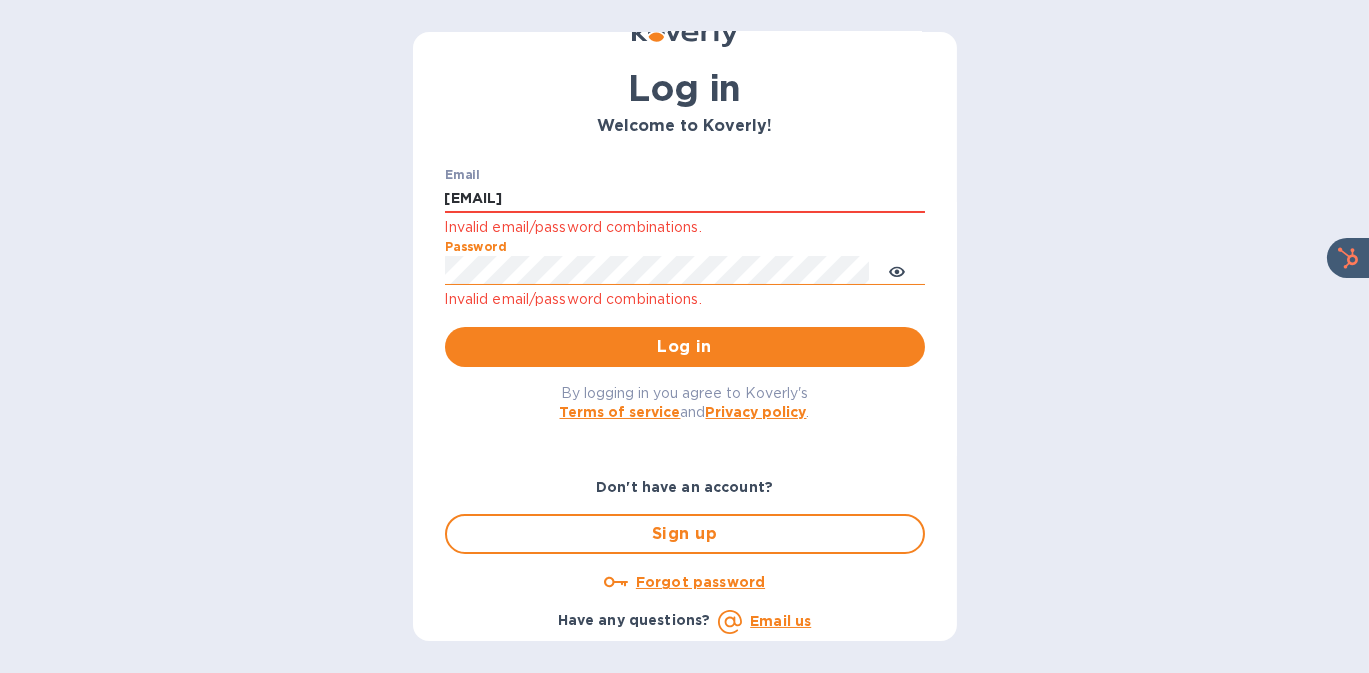 click on "Forgot password" at bounding box center (700, 582) 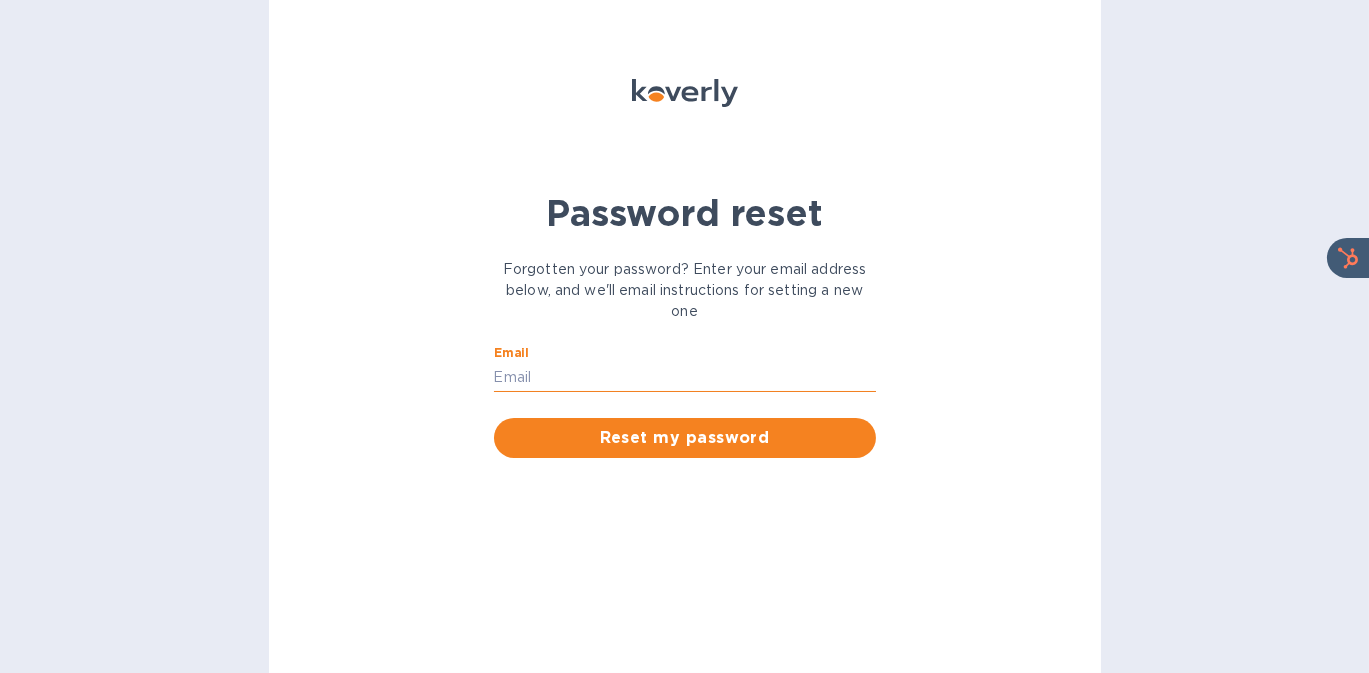 click on "Email" at bounding box center [685, 377] 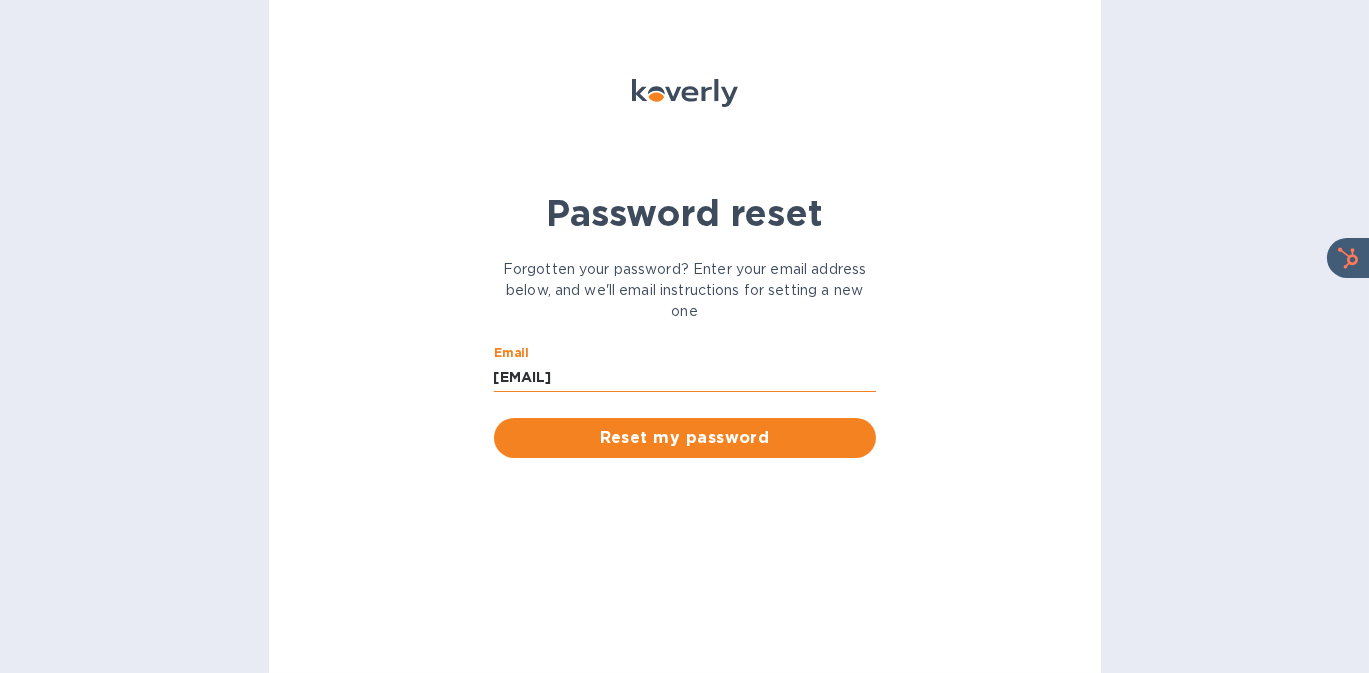 type on "[EMAIL]" 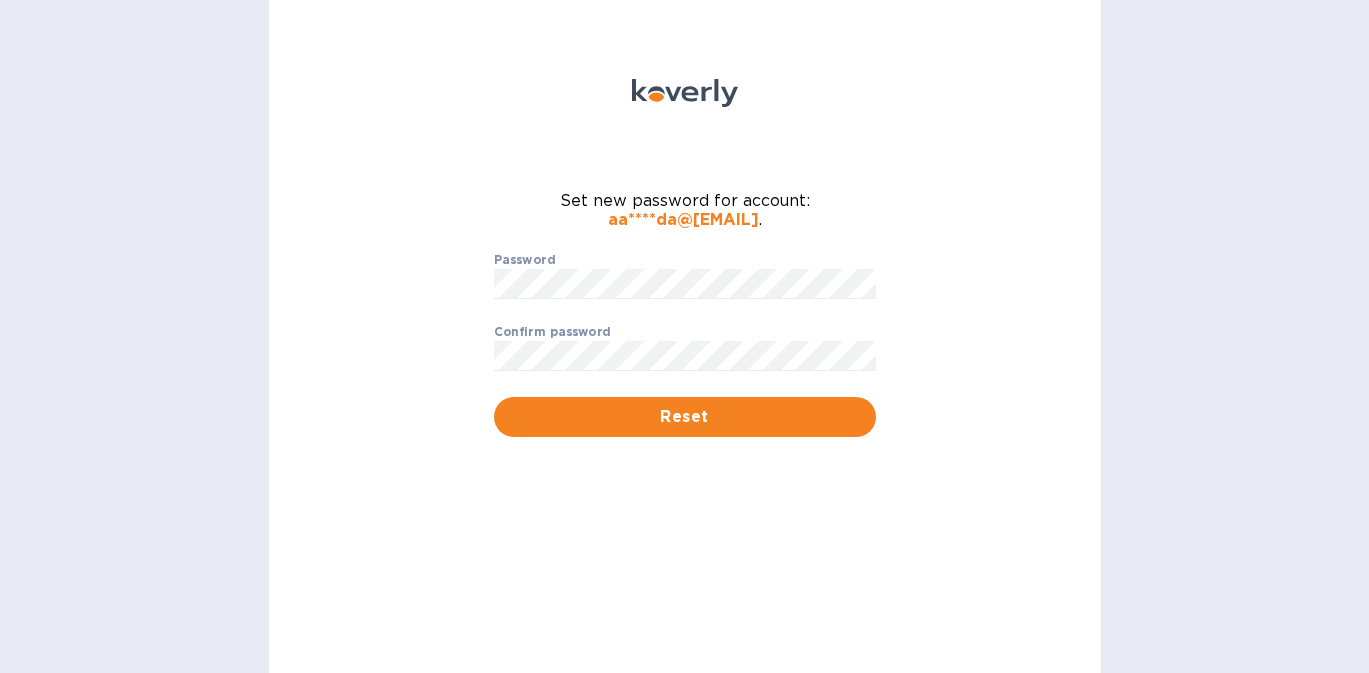 scroll, scrollTop: 0, scrollLeft: 0, axis: both 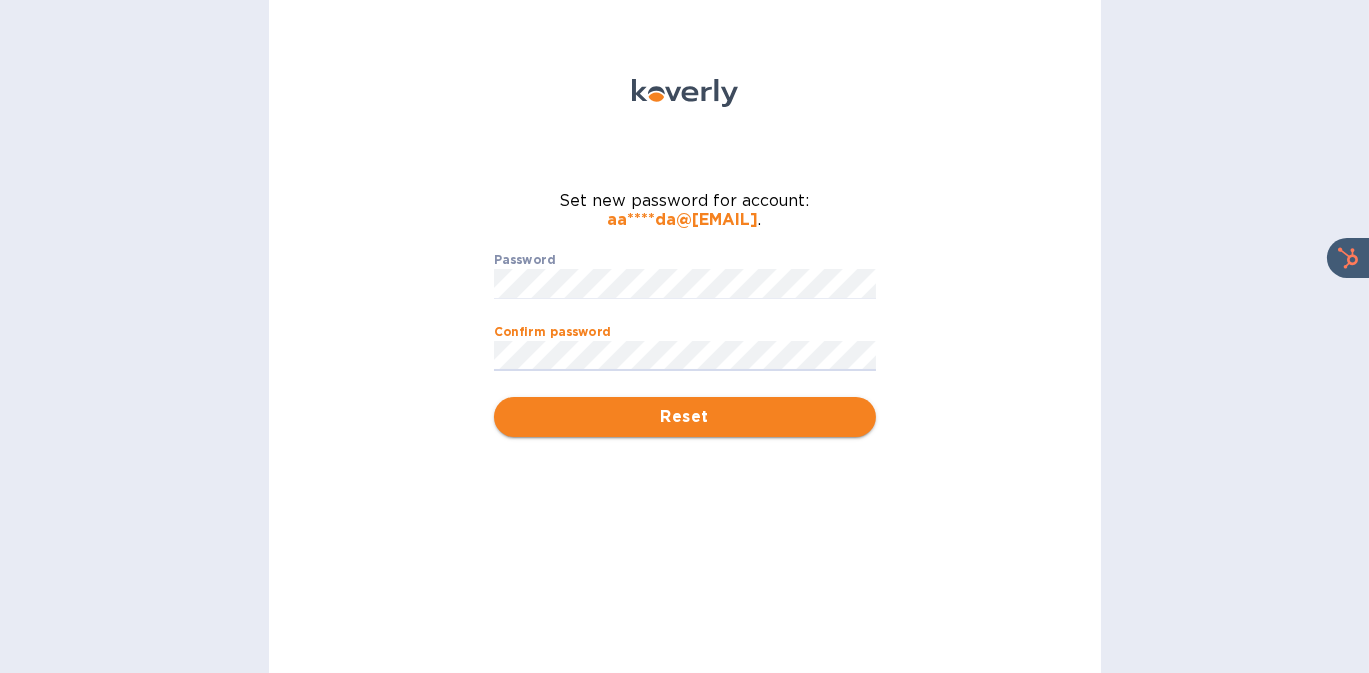 click on "Reset" at bounding box center (685, 417) 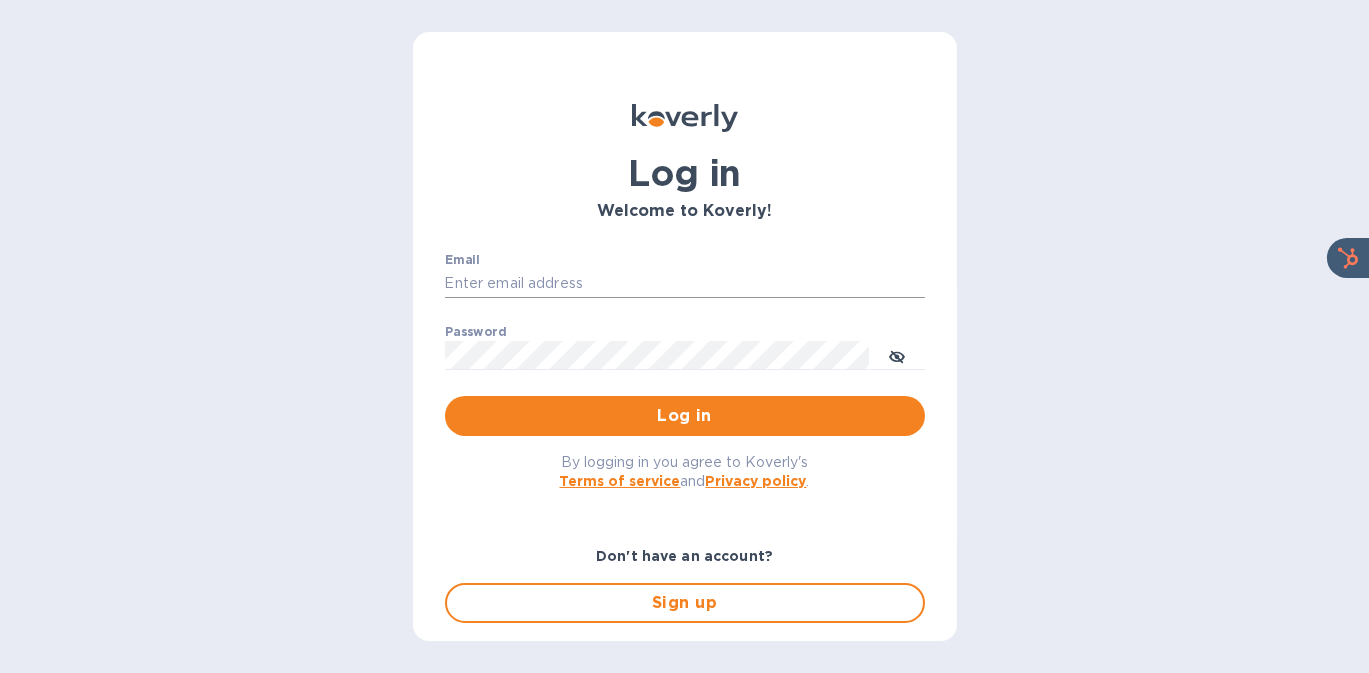 click on "Email" at bounding box center (685, 284) 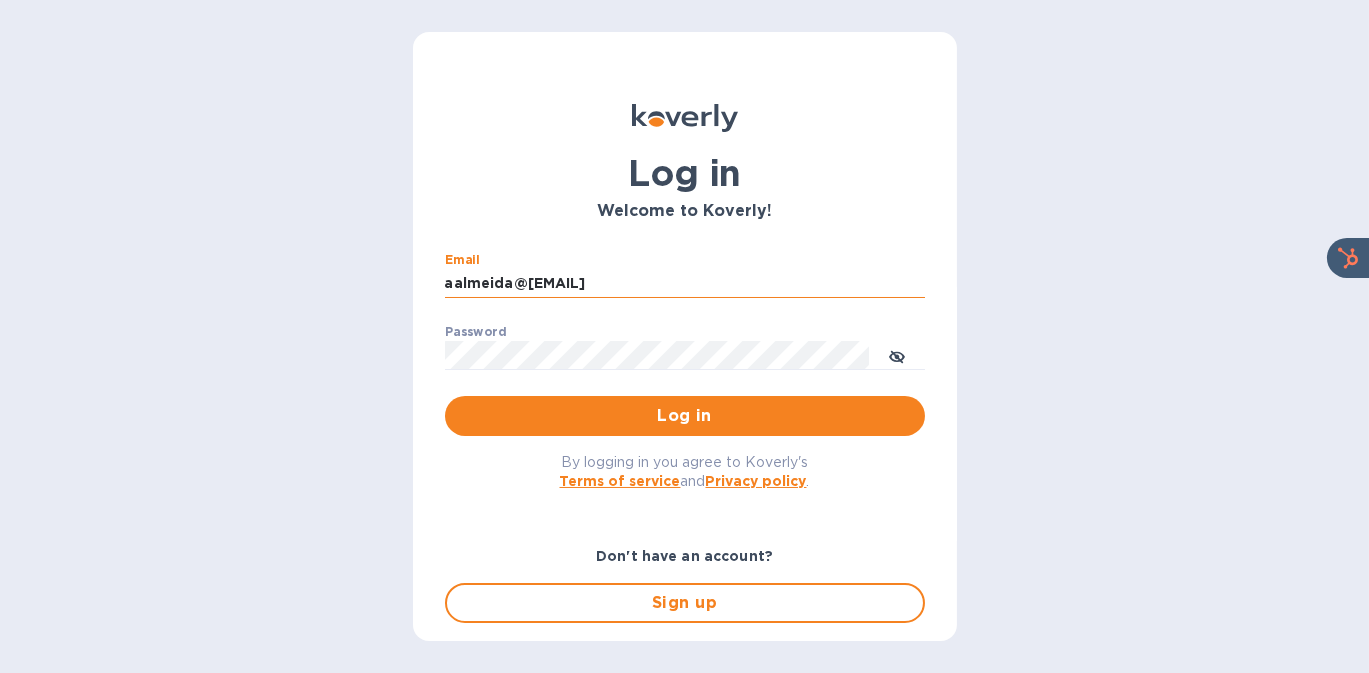 type on "aalmeida@[EMAIL]" 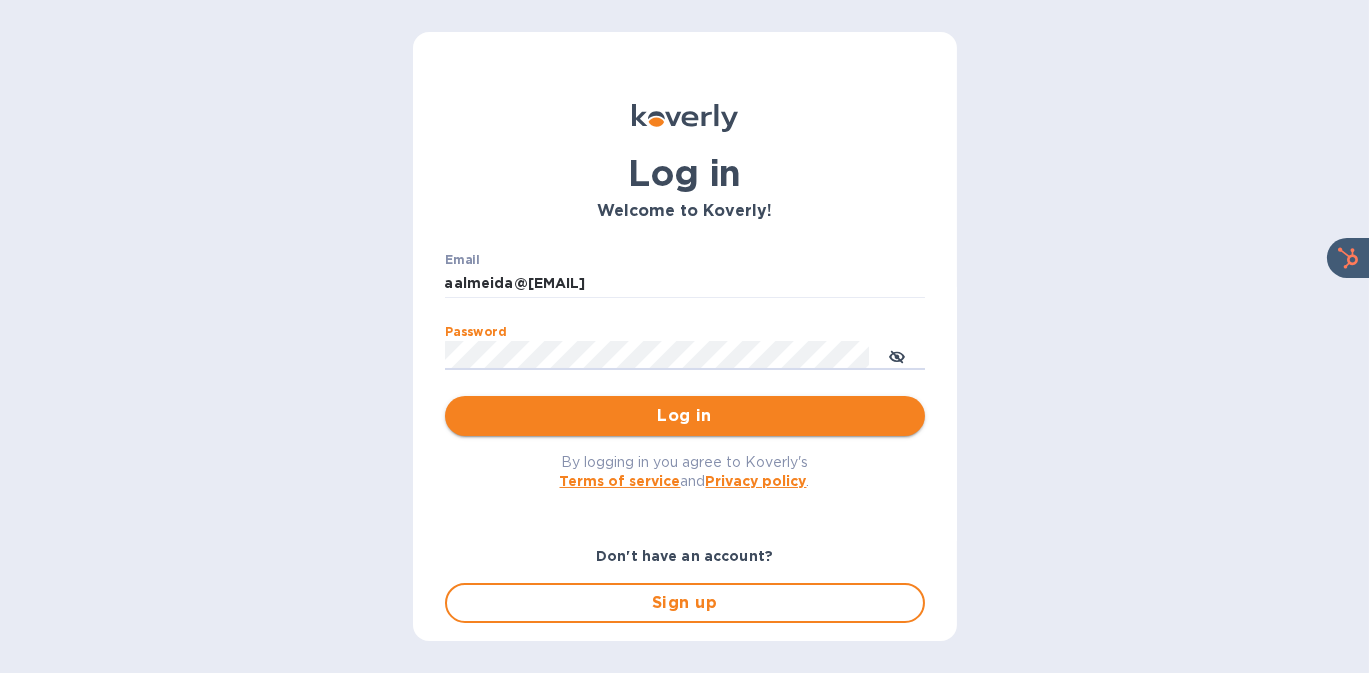 click on "Log in" at bounding box center [685, 416] 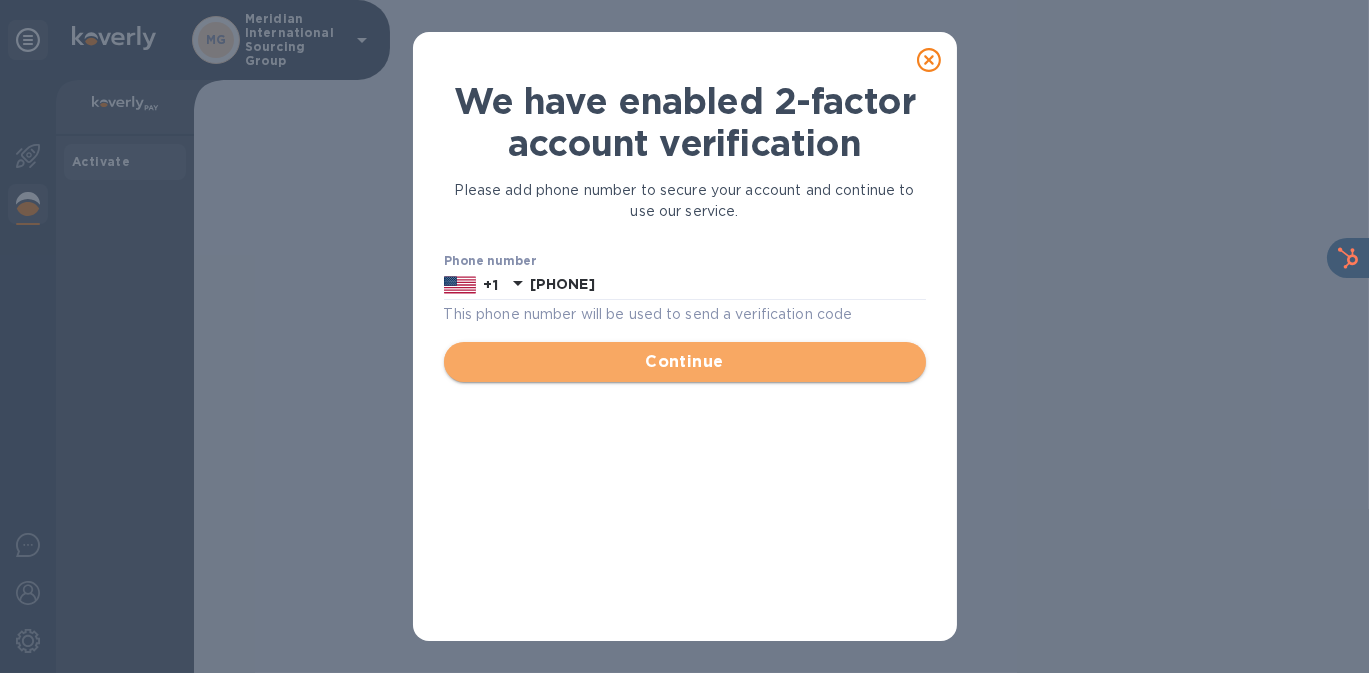 click on "Continue" at bounding box center (685, 362) 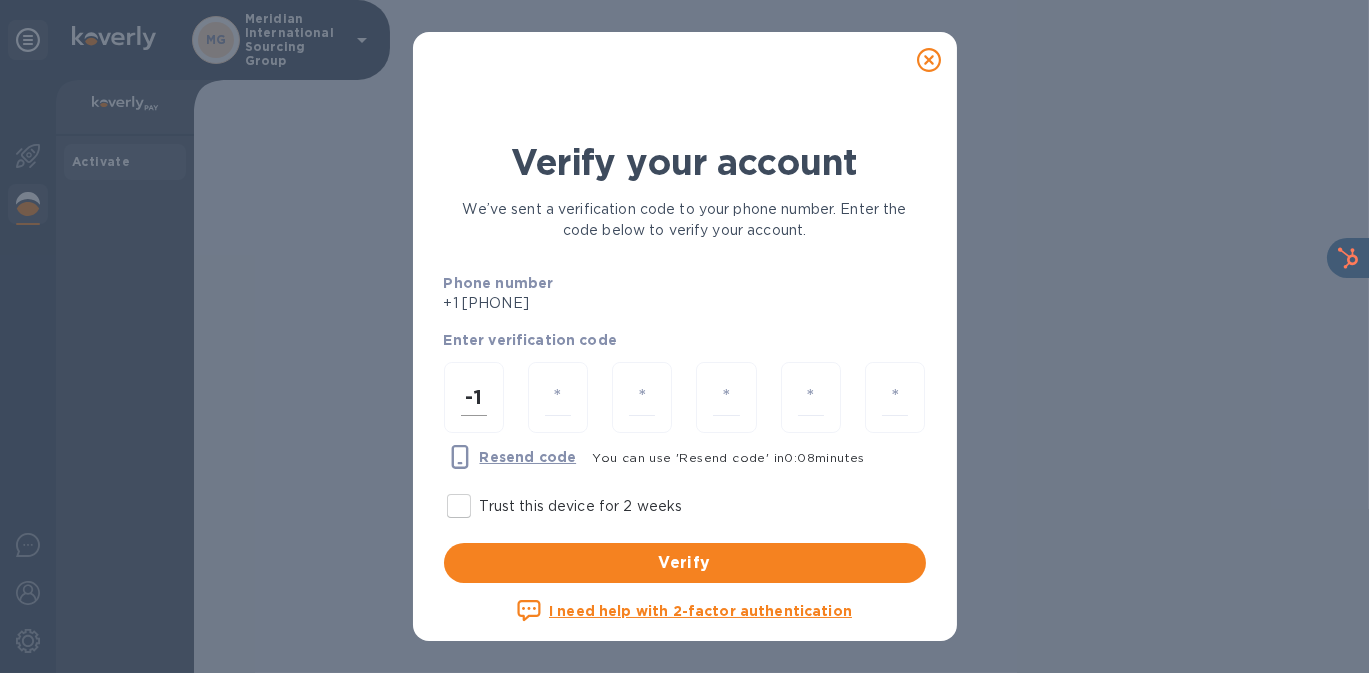 type on "1" 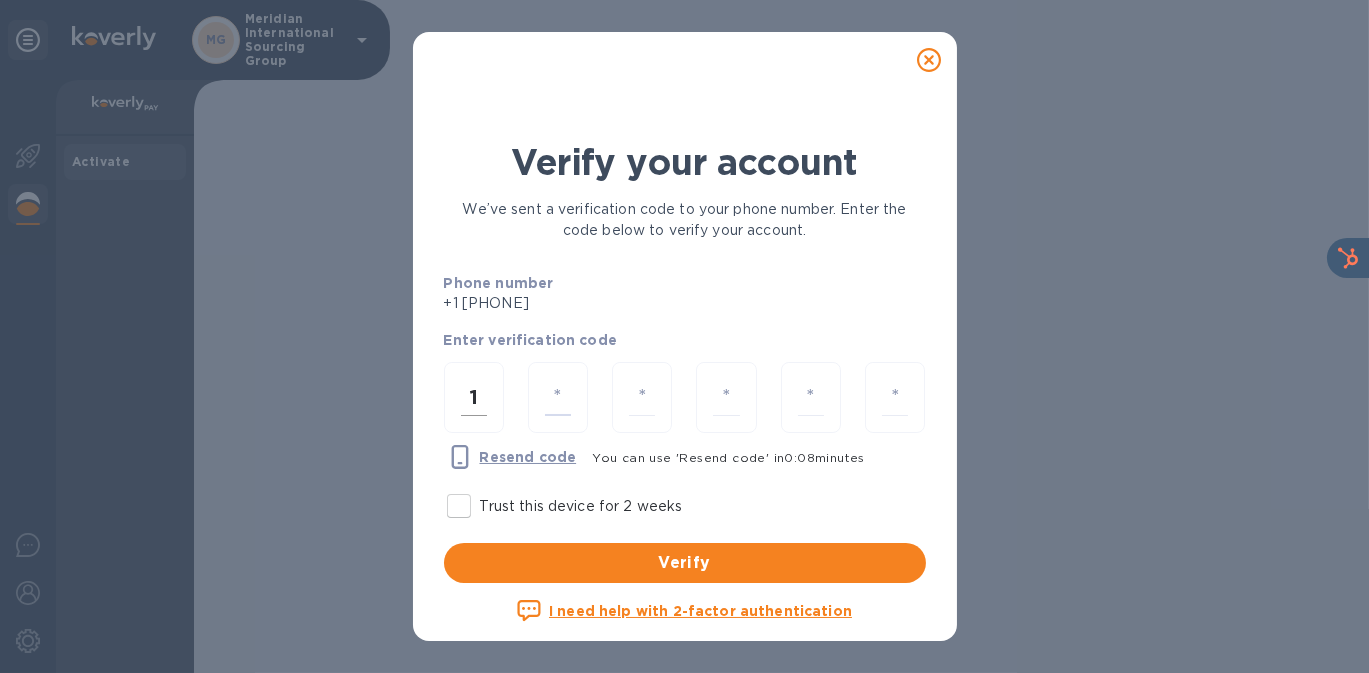 click on "1" at bounding box center [474, 397] 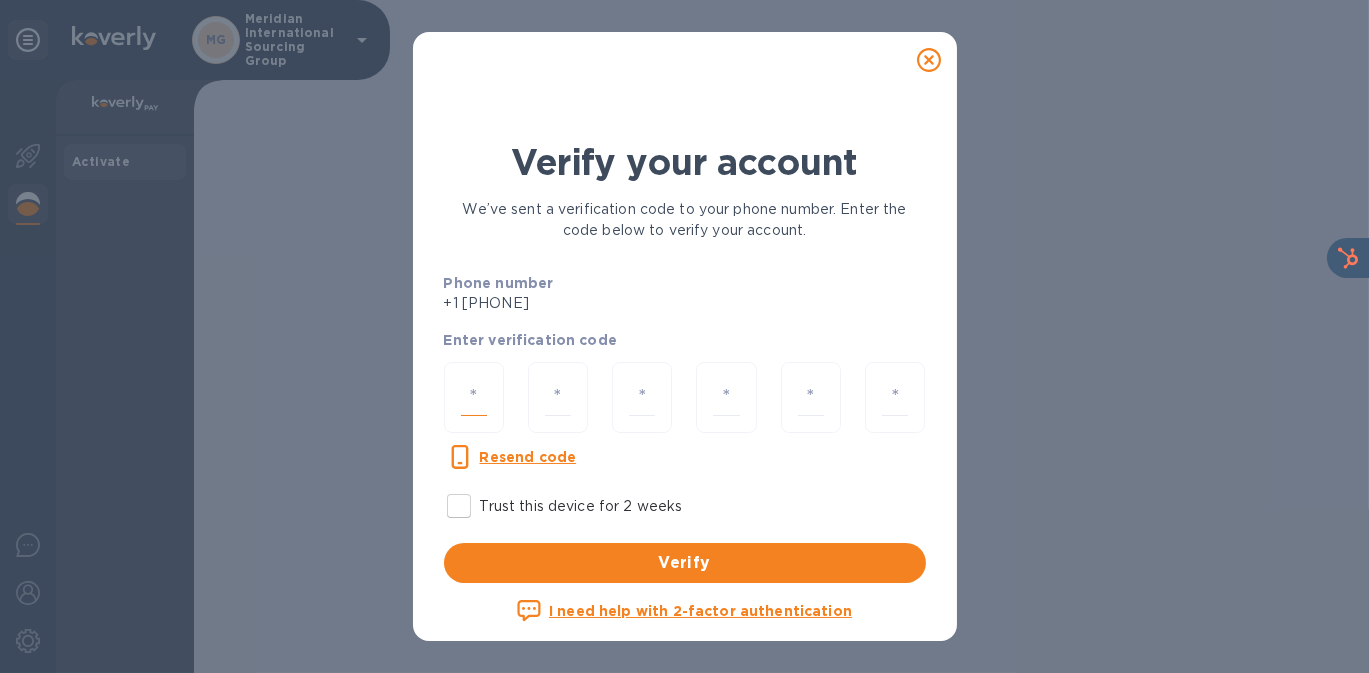 type on "6" 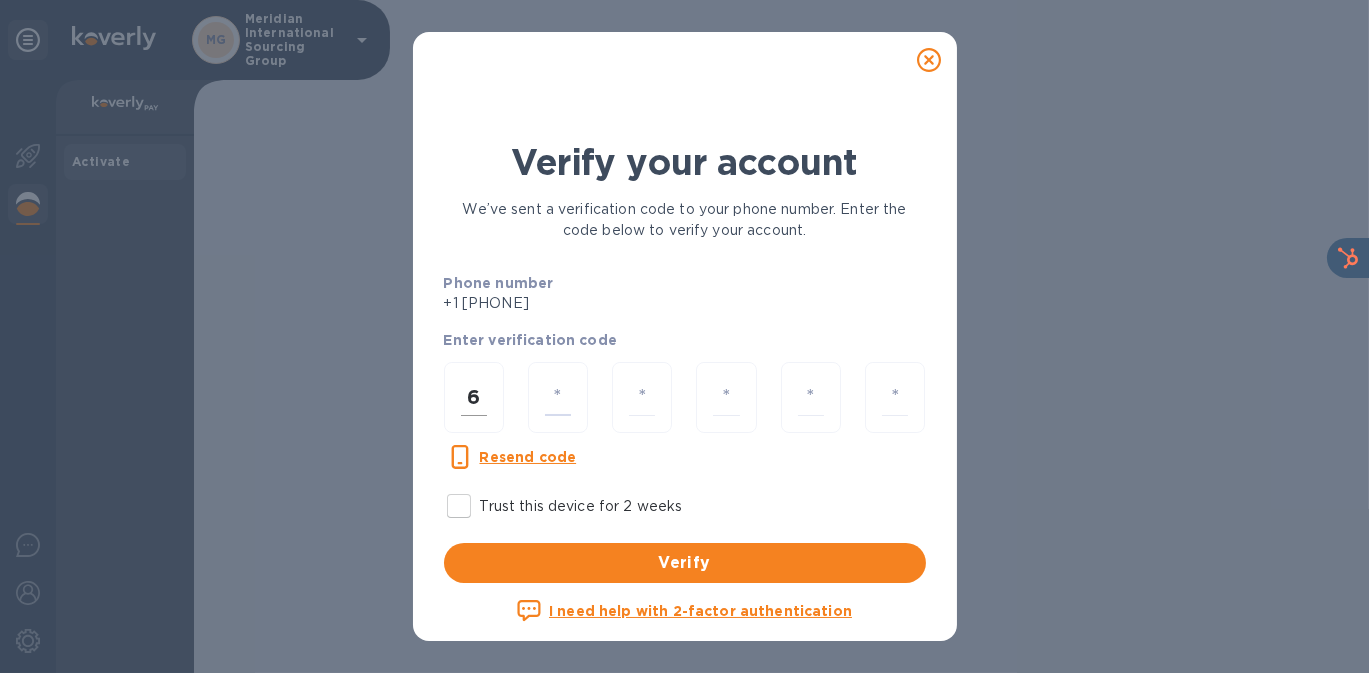 type on "3" 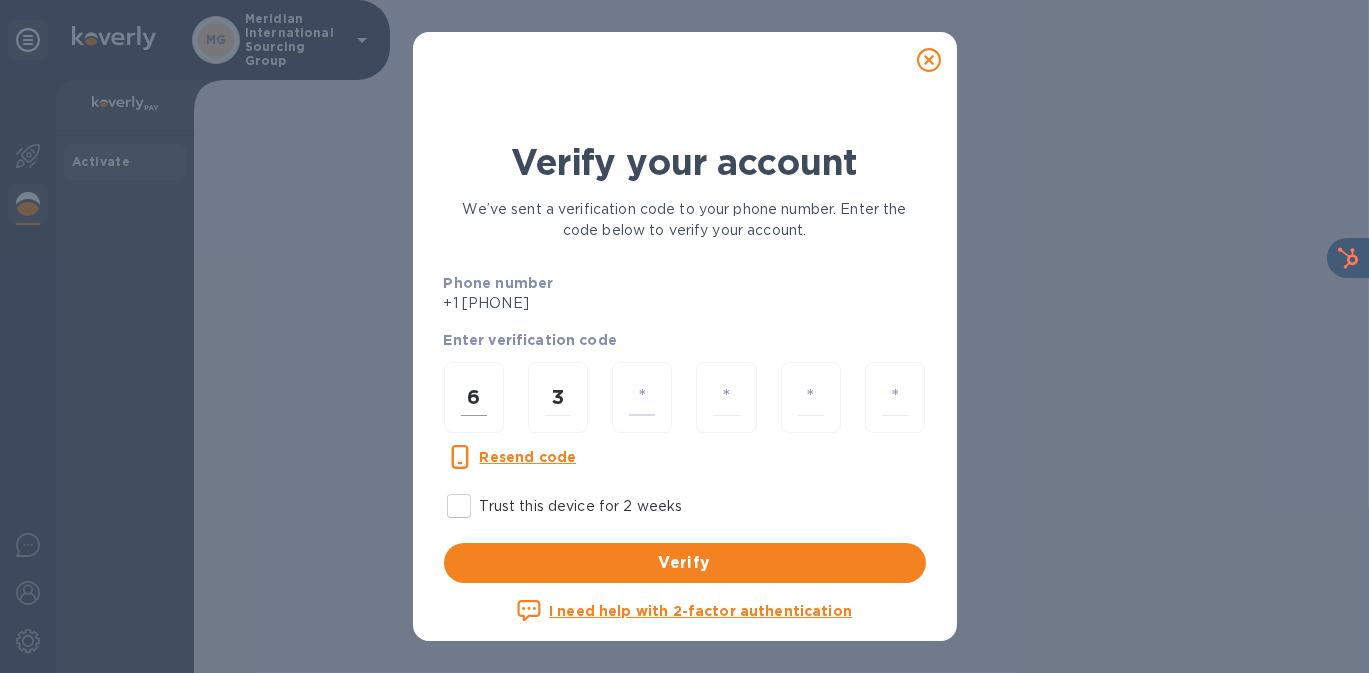type on "9" 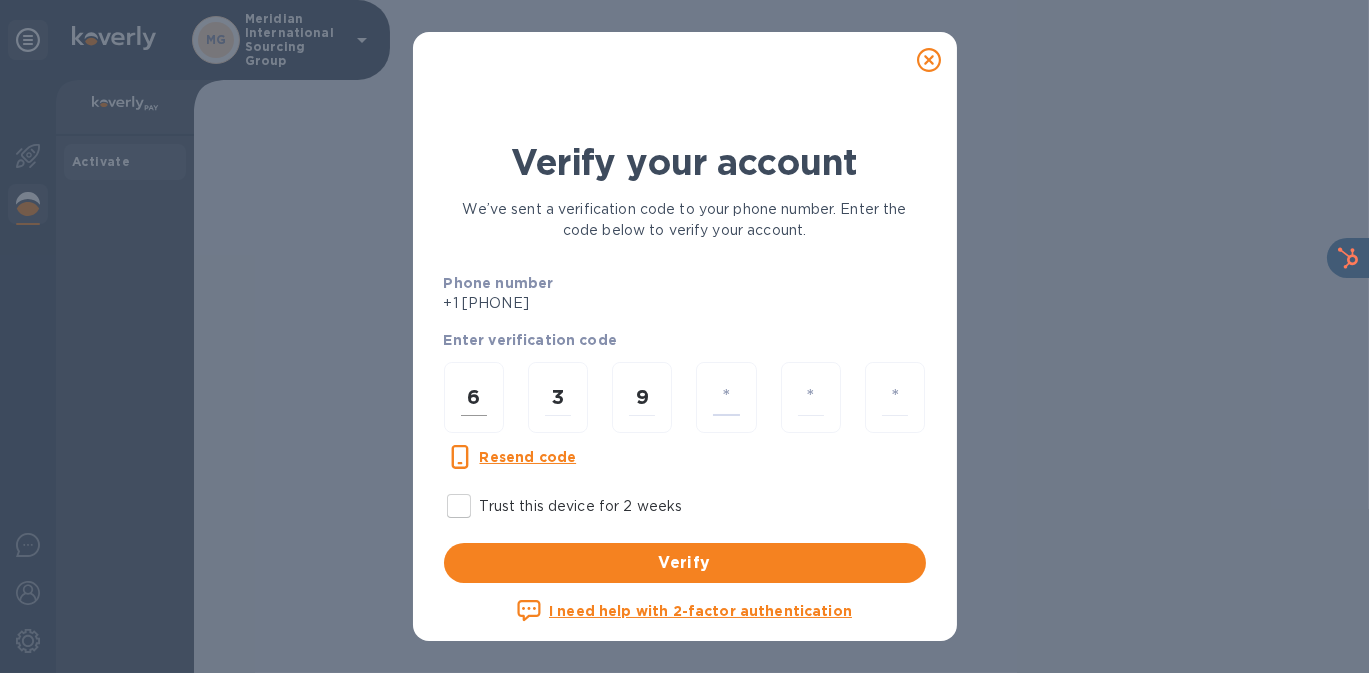 type on "6" 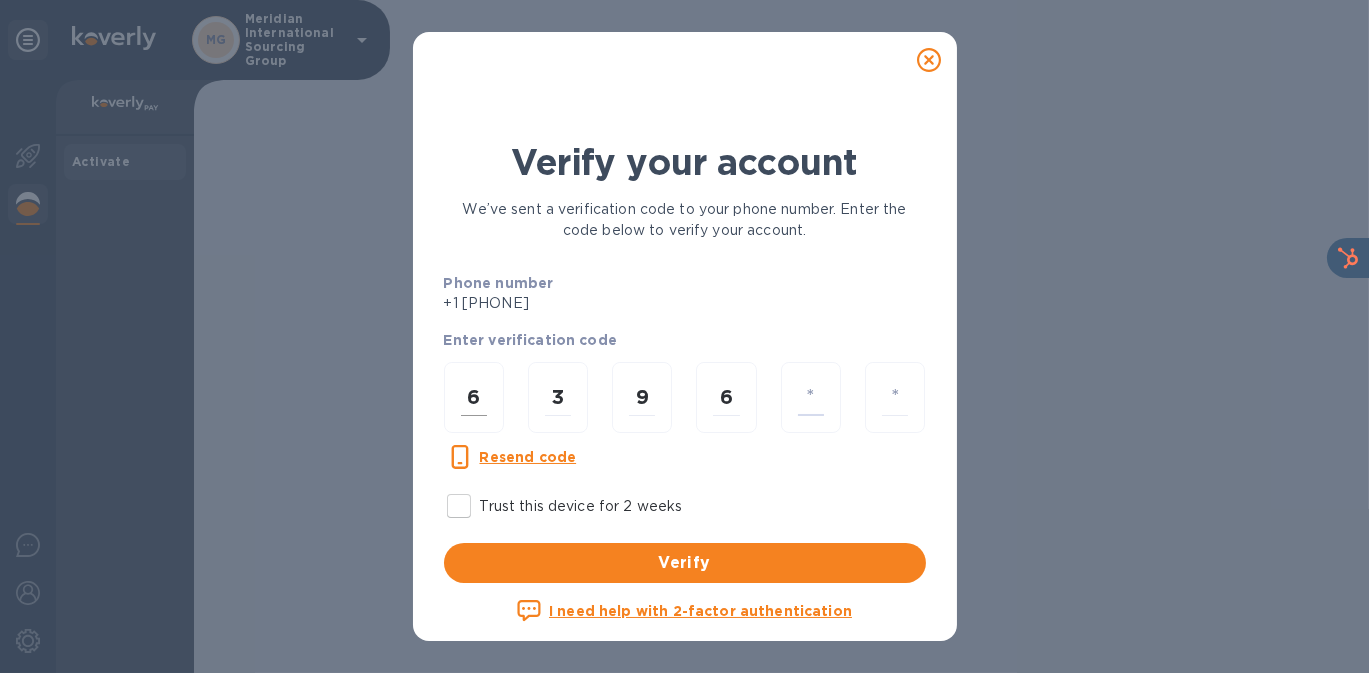 type on "2" 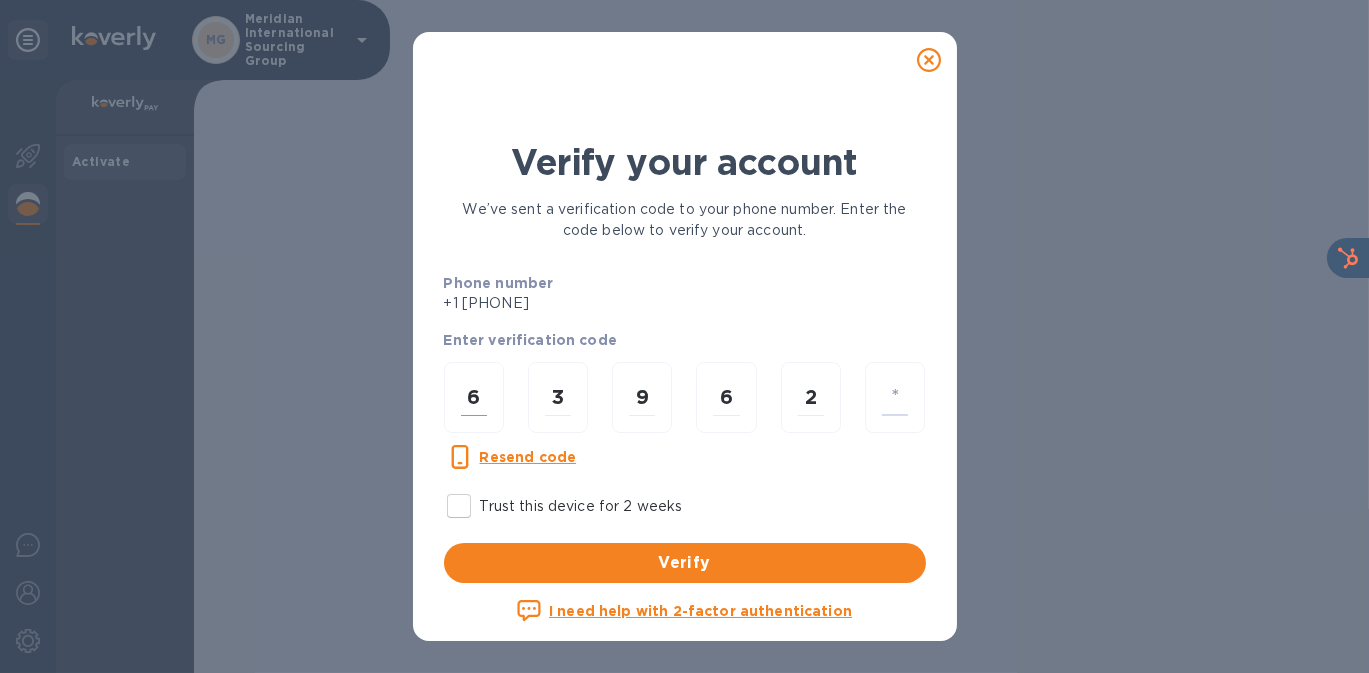 type on "5" 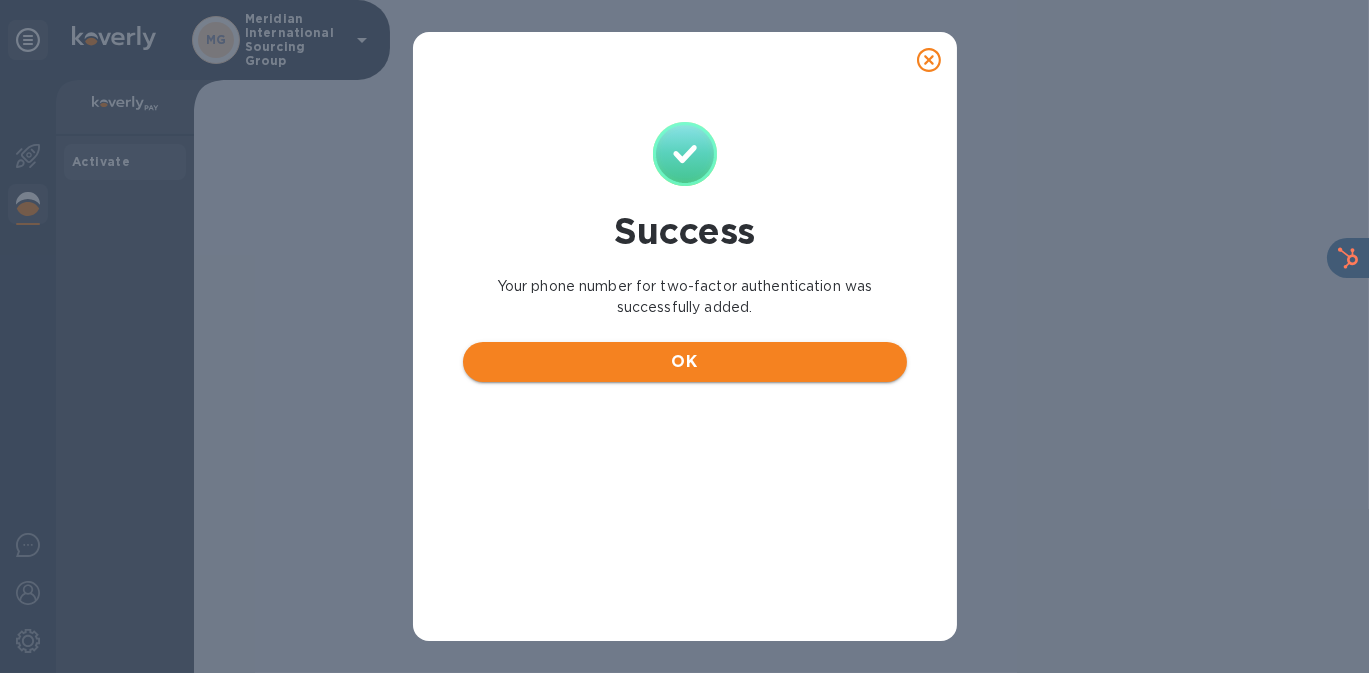 click on "OK" at bounding box center [685, 362] 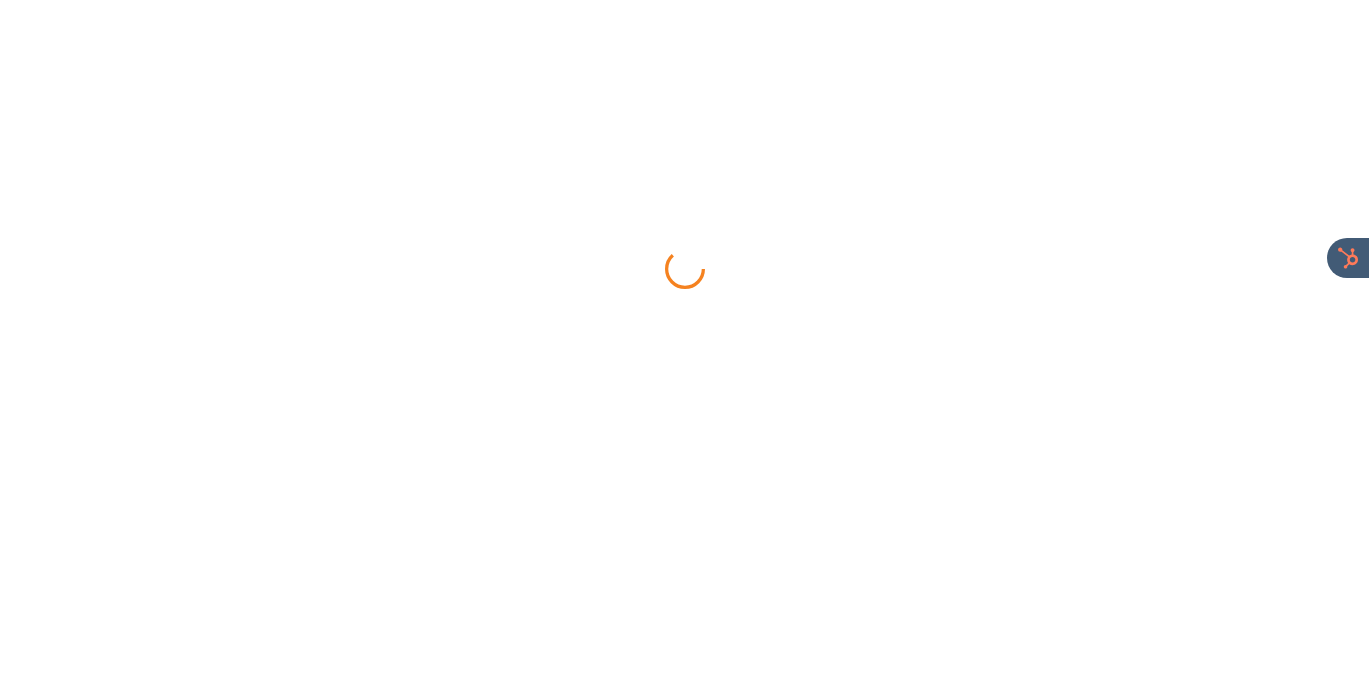 scroll, scrollTop: 0, scrollLeft: 0, axis: both 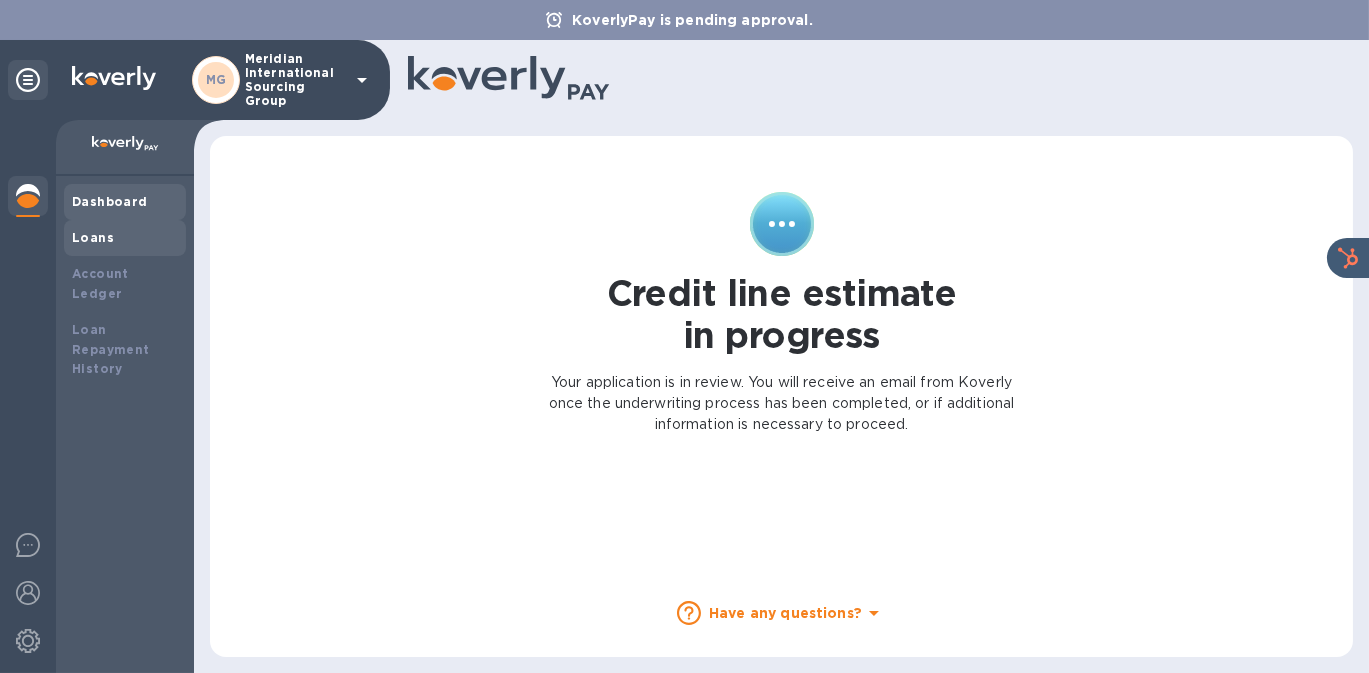 click on "Loans" at bounding box center (125, 238) 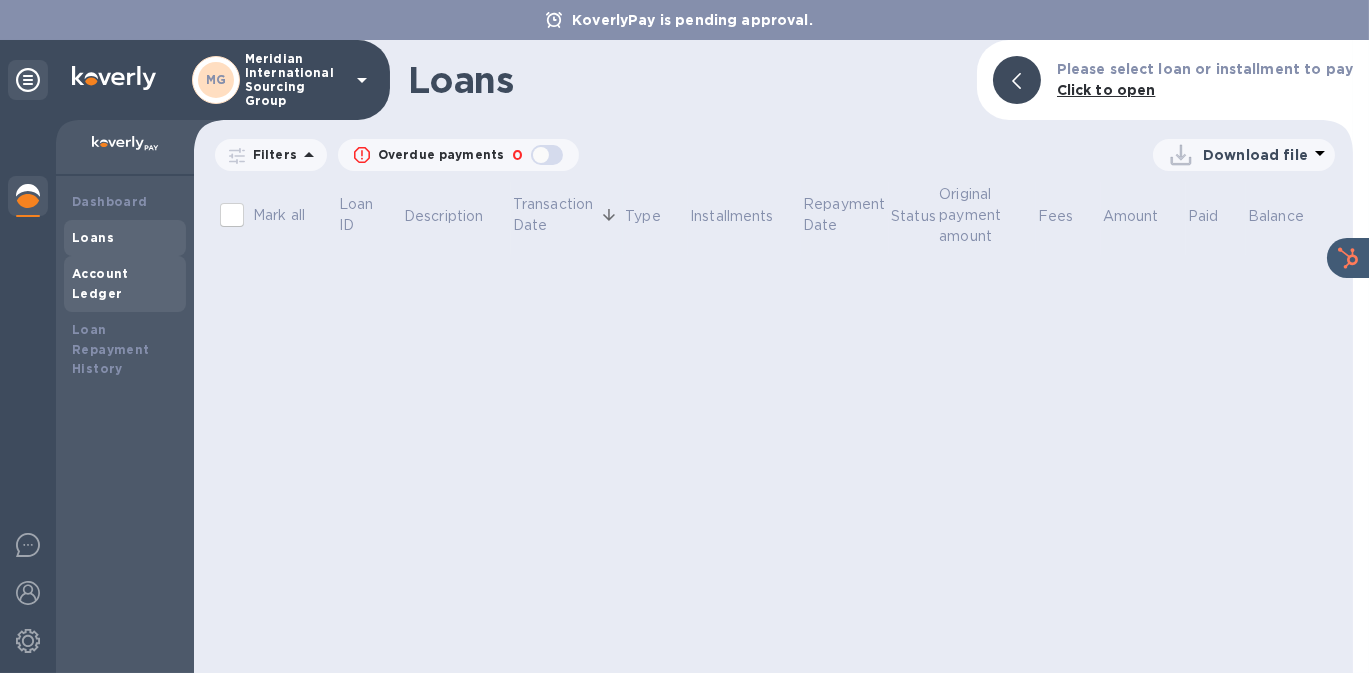 click on "Account Ledger" at bounding box center (100, 283) 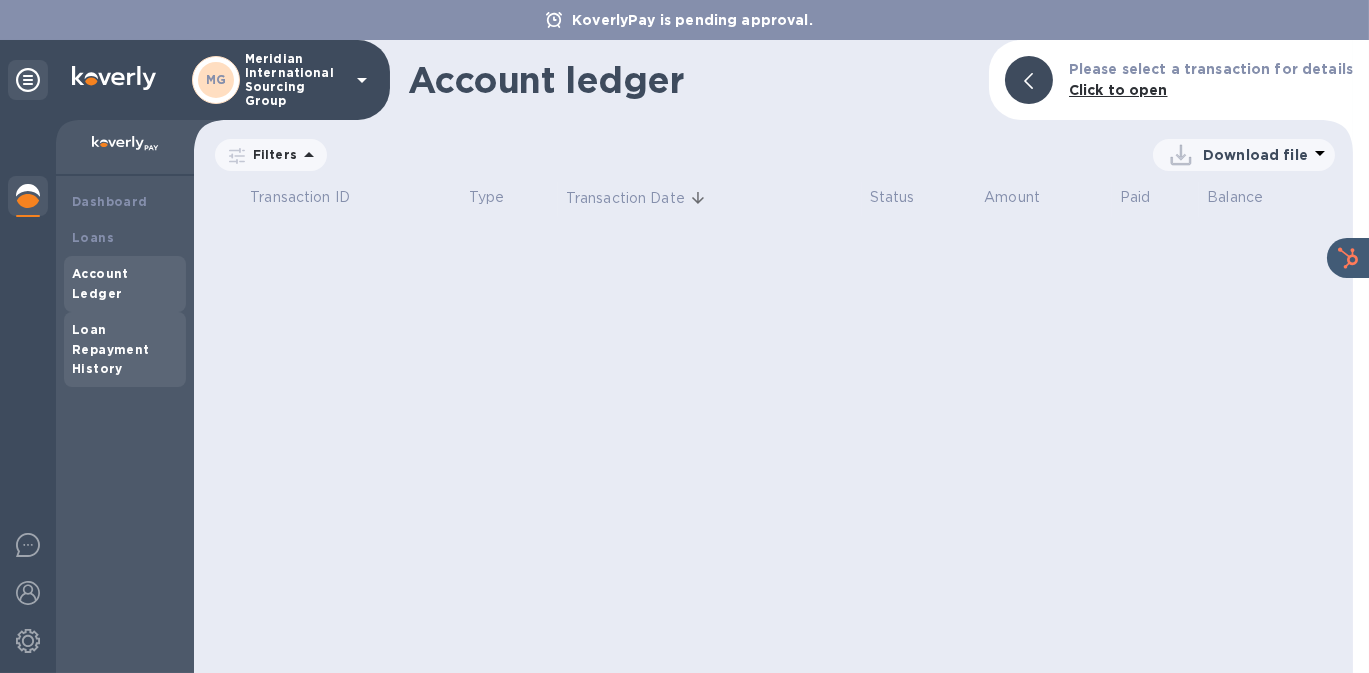 click on "Loan Repayment History" at bounding box center [125, 350] 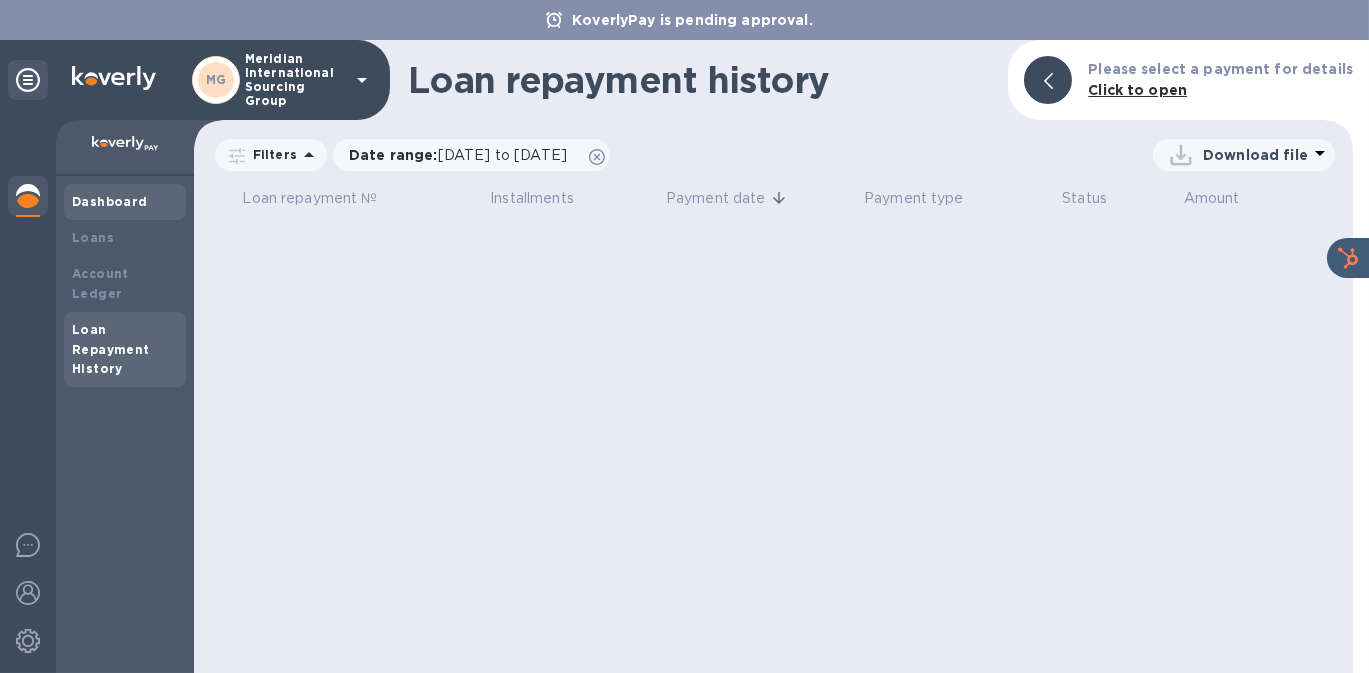 click on "Dashboard" at bounding box center (110, 201) 